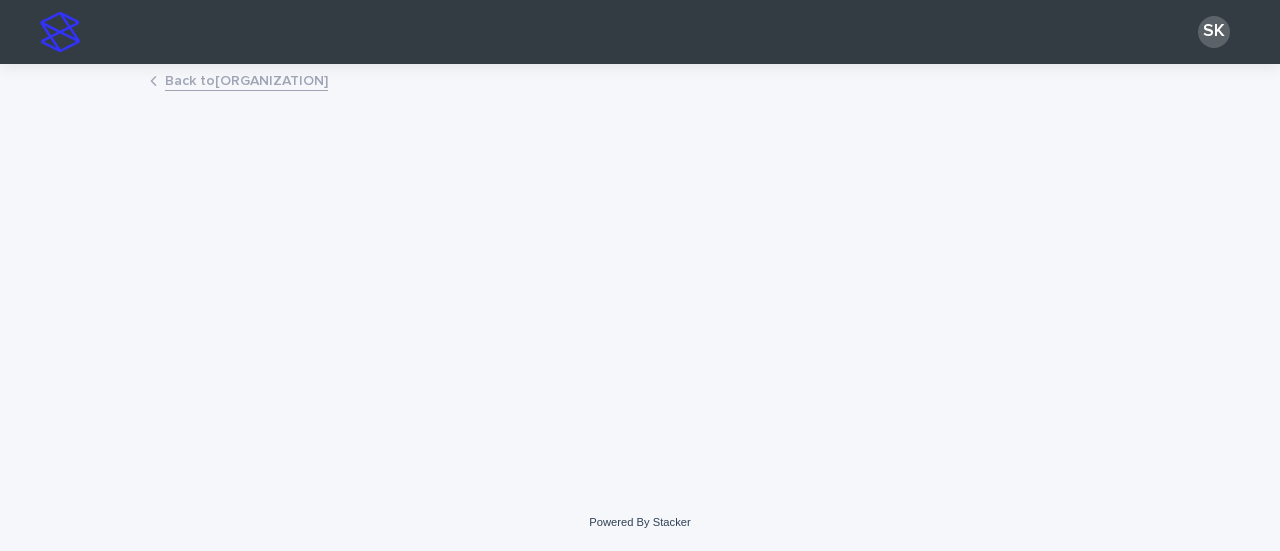 scroll, scrollTop: 0, scrollLeft: 0, axis: both 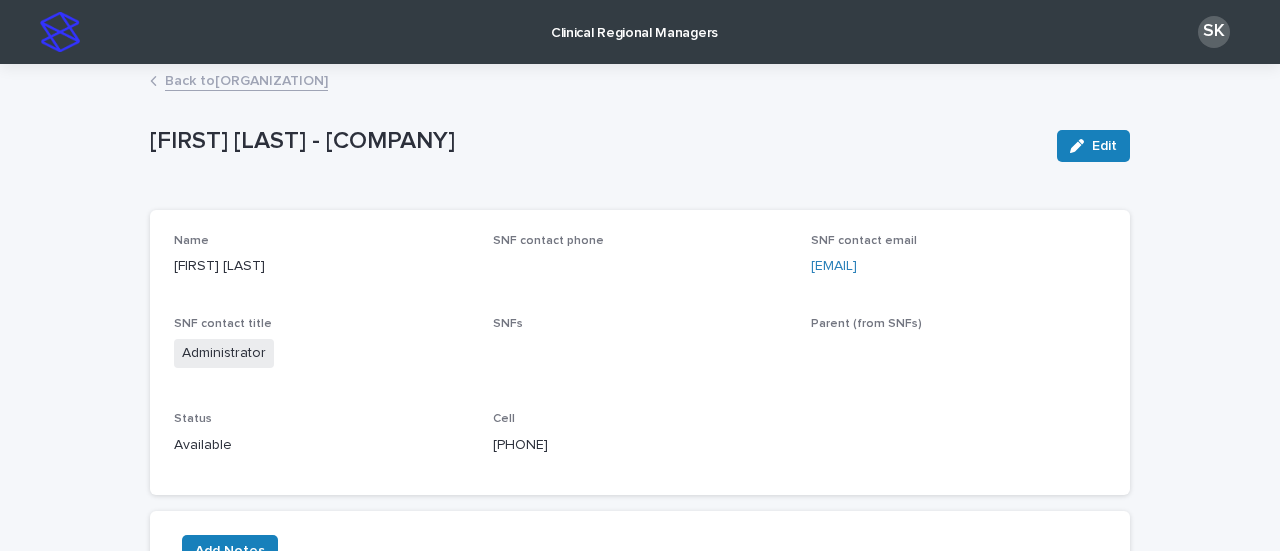 click on "Back to  Ohio Valley Manor Nursing & Rehabilitation Center" at bounding box center (246, 79) 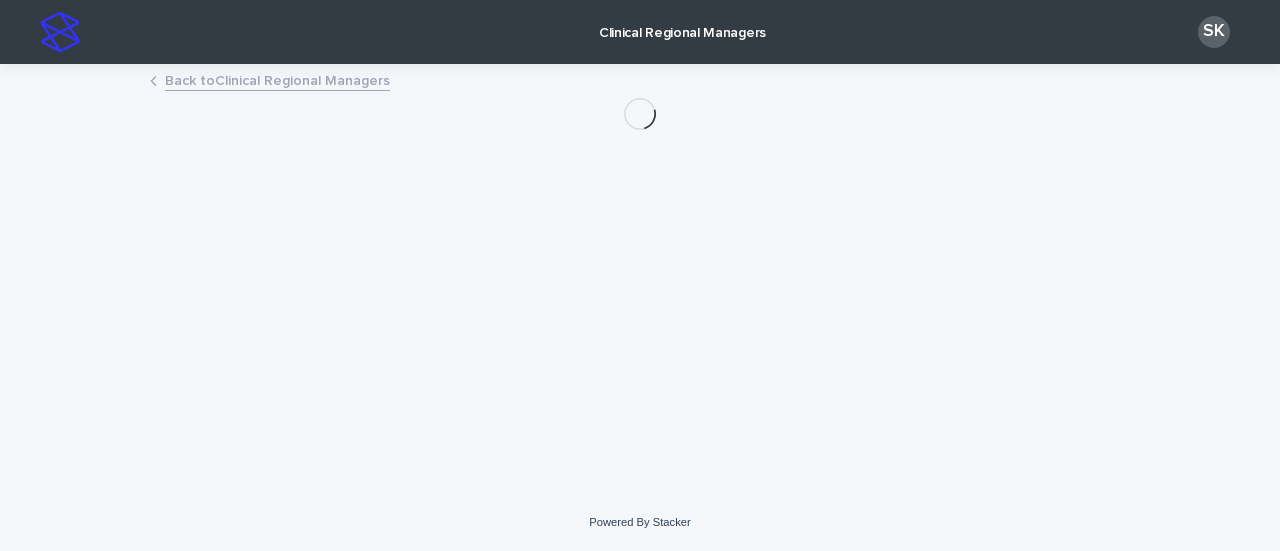 click on "Clinical Regional Managers" at bounding box center (682, 21) 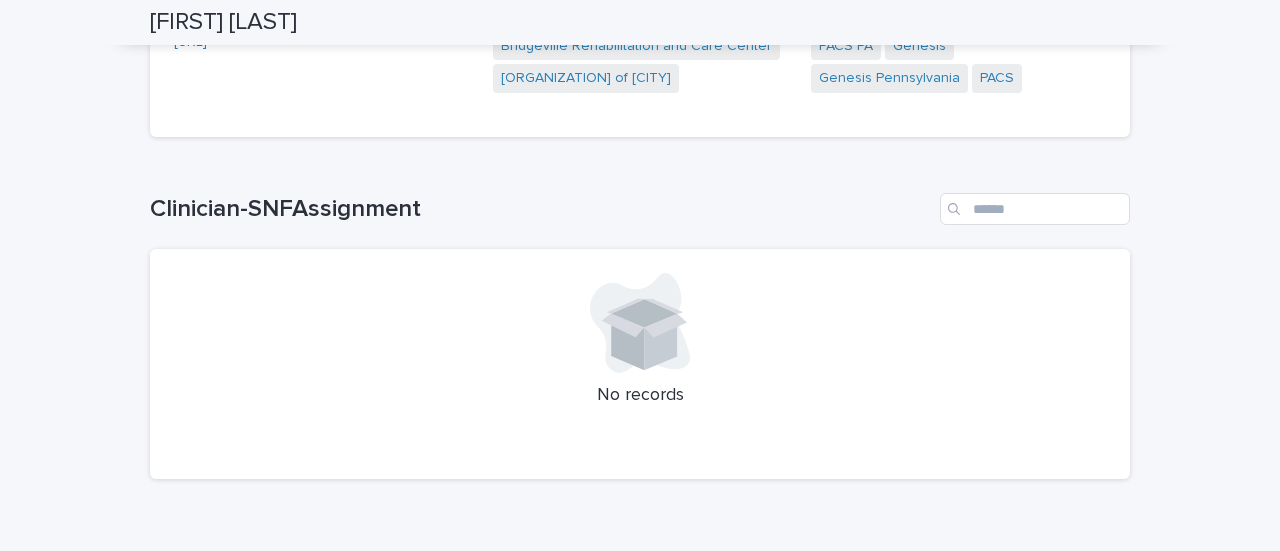scroll, scrollTop: 0, scrollLeft: 0, axis: both 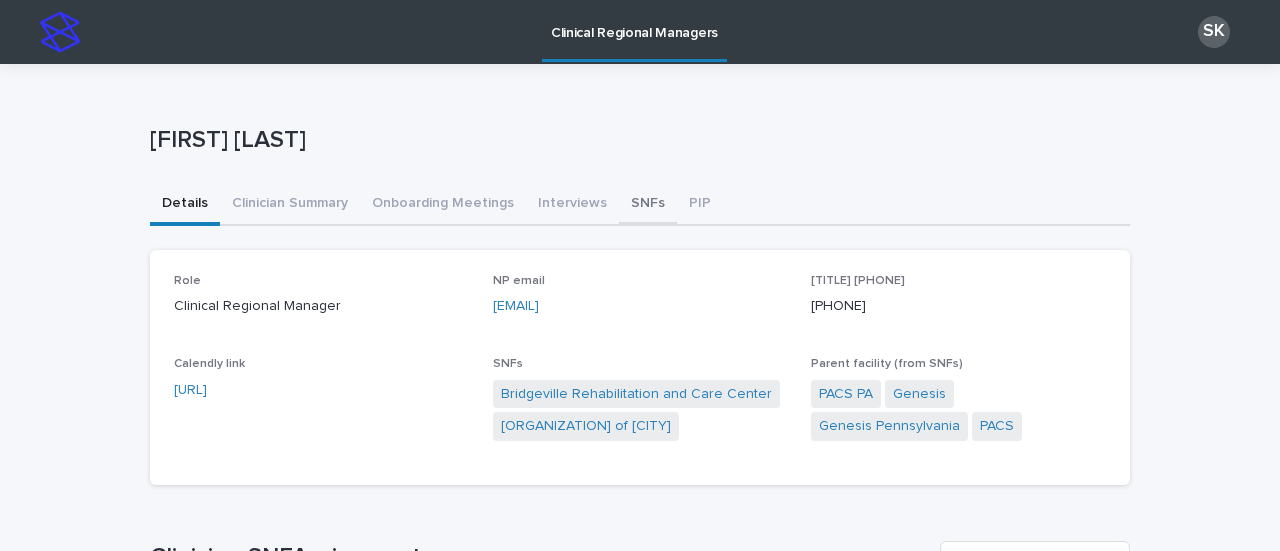 click on "SNFs" at bounding box center (648, 205) 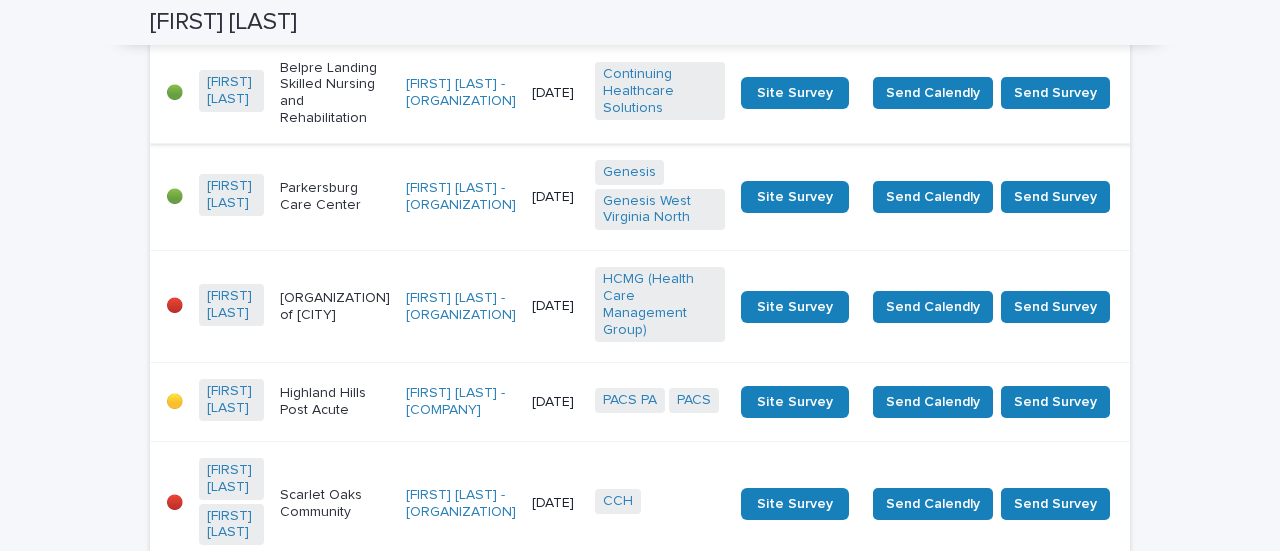 scroll, scrollTop: 400, scrollLeft: 0, axis: vertical 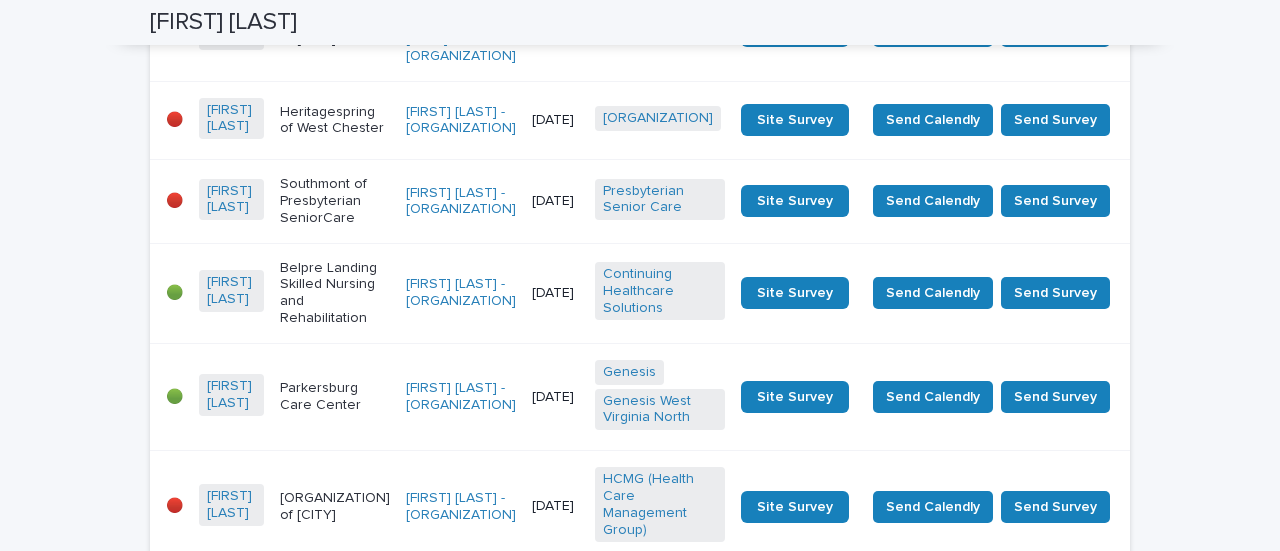 click on "Southmont of Presbyterian SeniorCare" at bounding box center (335, 31) 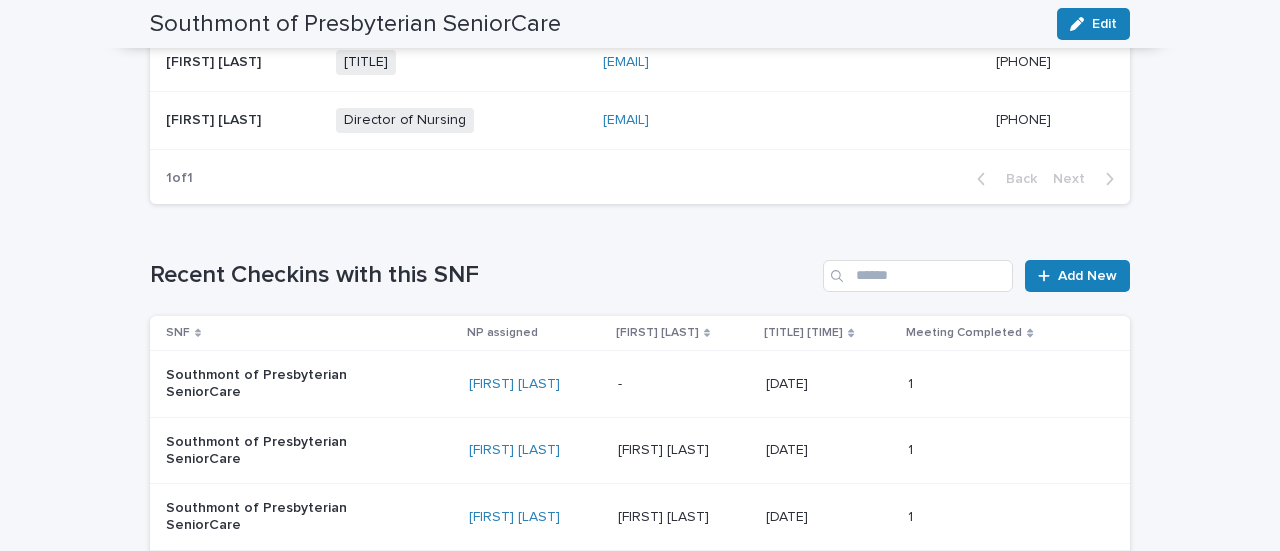 scroll, scrollTop: 900, scrollLeft: 0, axis: vertical 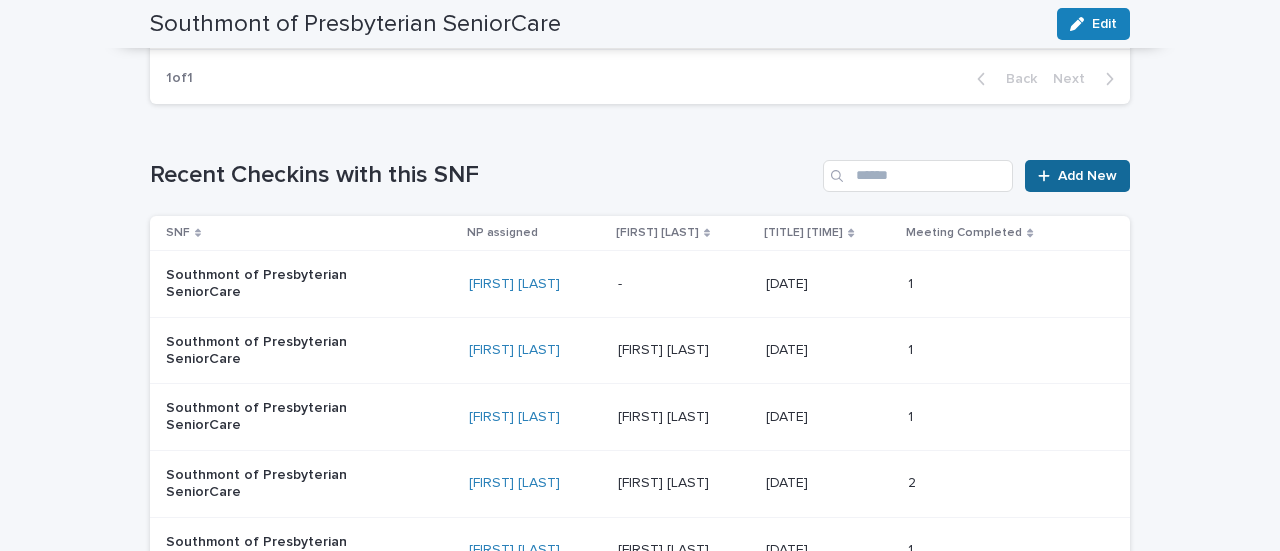 click on "Add New" at bounding box center (1087, 176) 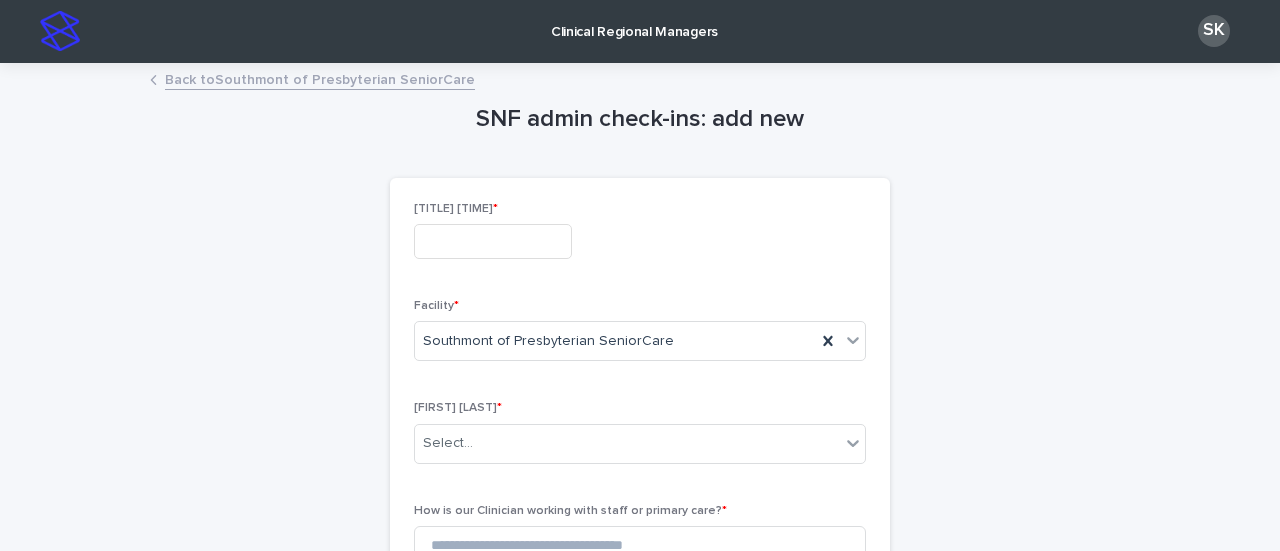 scroll, scrollTop: 0, scrollLeft: 0, axis: both 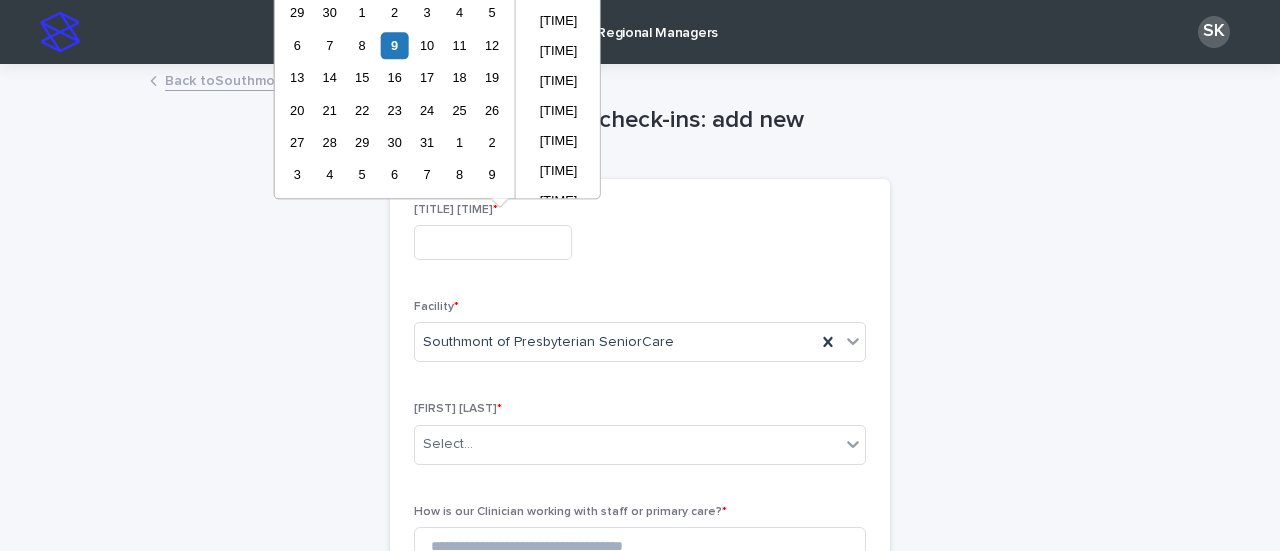 click at bounding box center [493, 242] 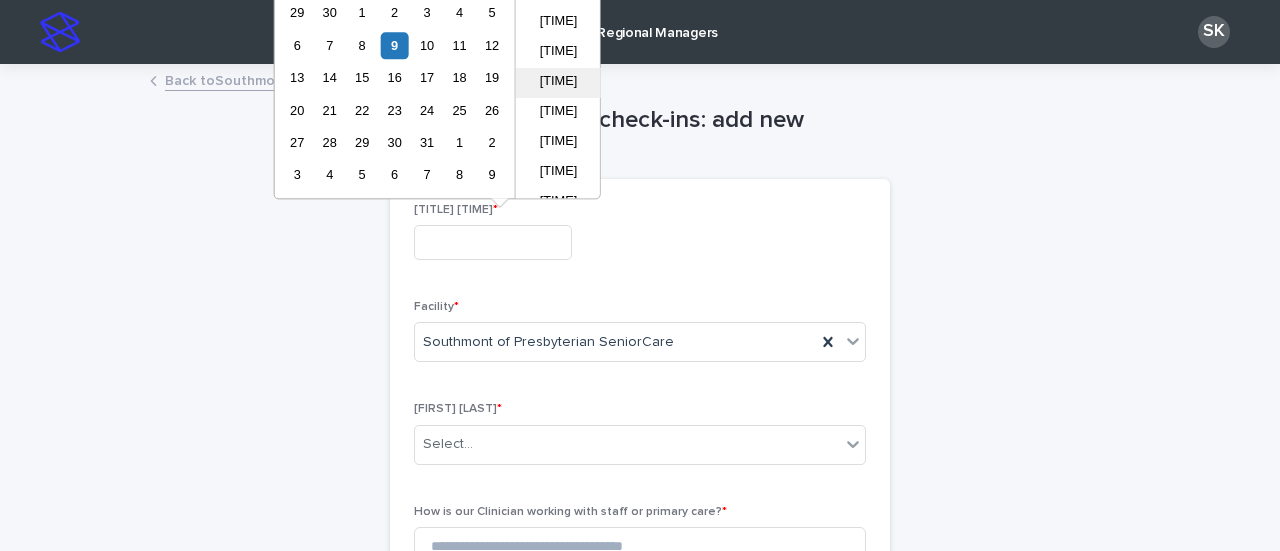 scroll, scrollTop: 700, scrollLeft: 0, axis: vertical 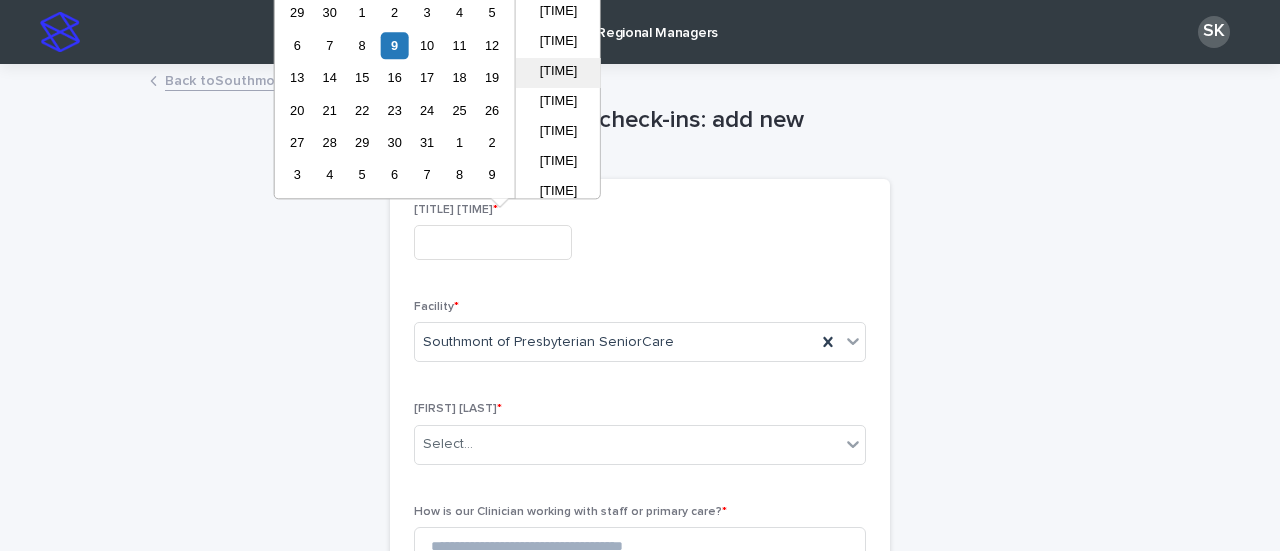 click on "[TIME]" at bounding box center [558, 74] 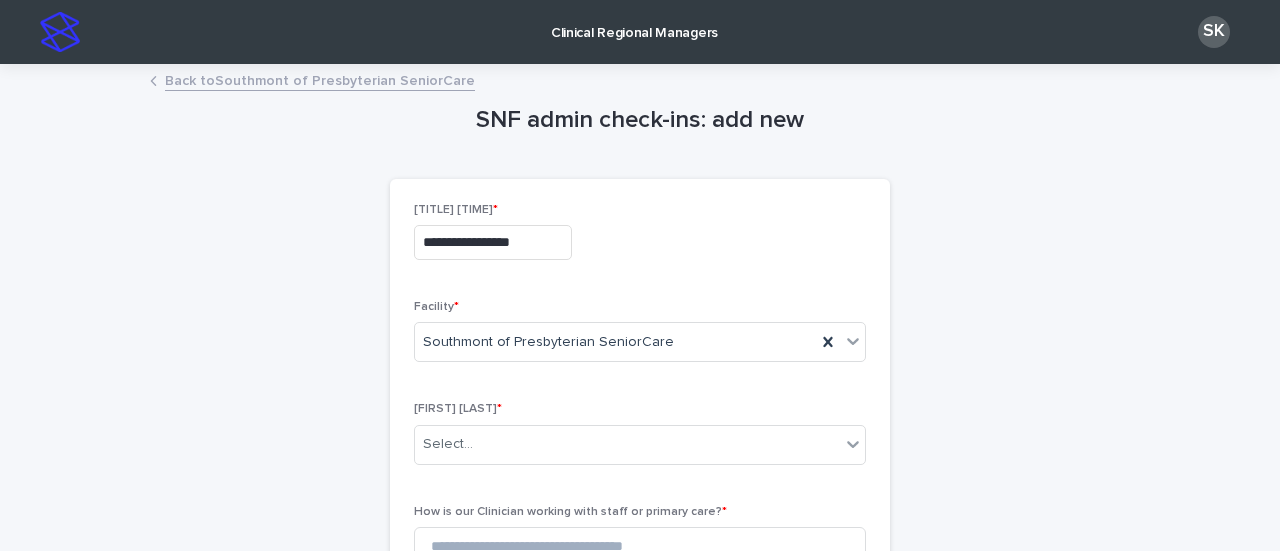 scroll, scrollTop: 100, scrollLeft: 0, axis: vertical 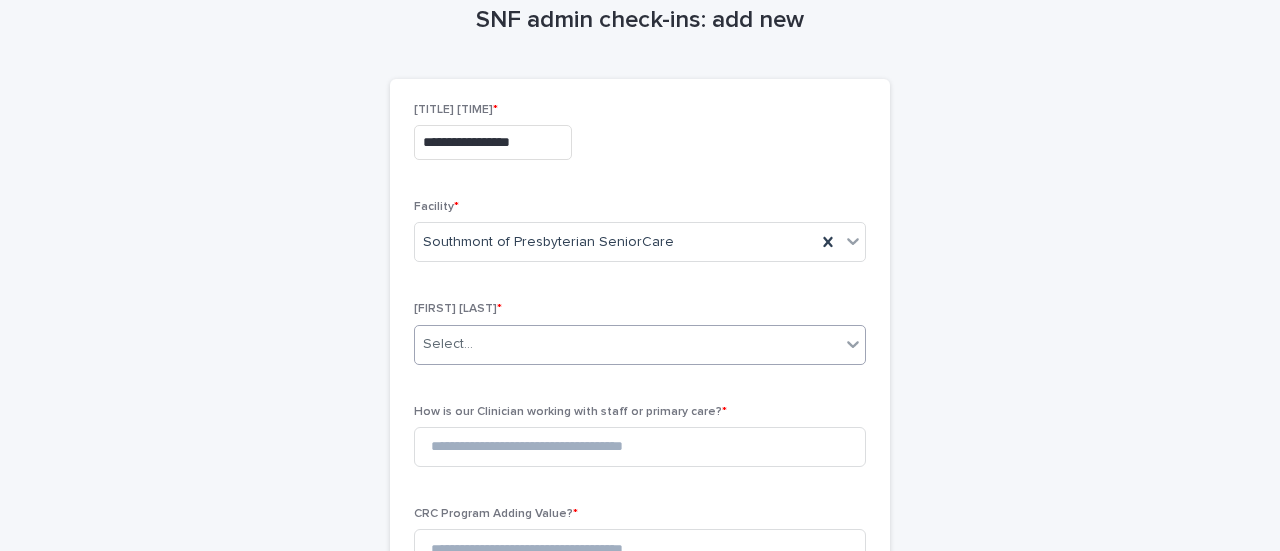click on "Select..." at bounding box center [627, 344] 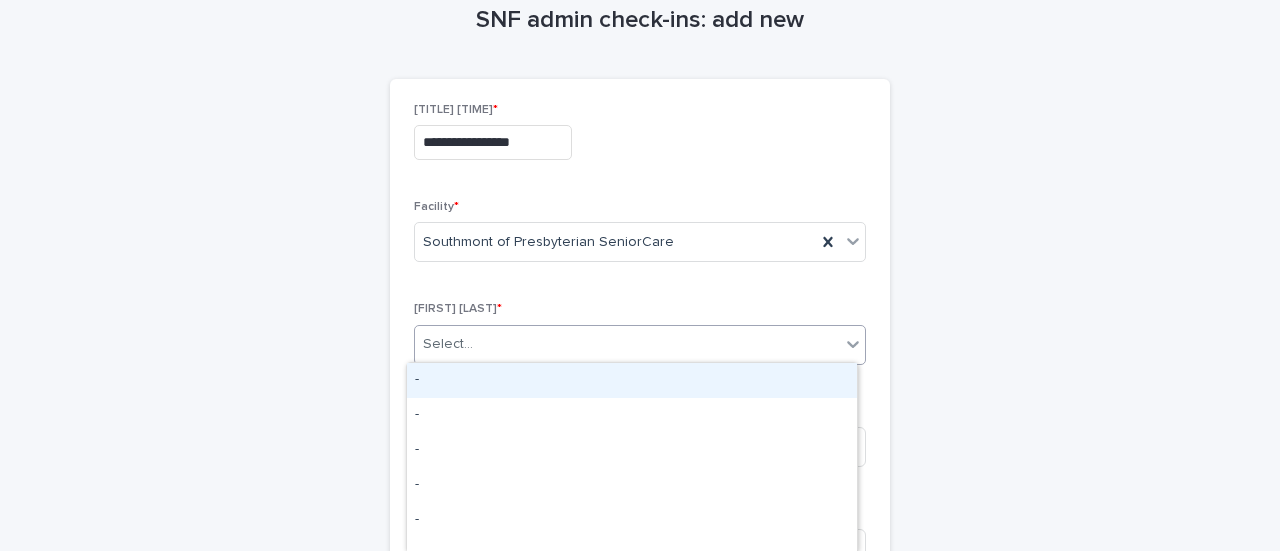 click on "Select..." at bounding box center [627, 344] 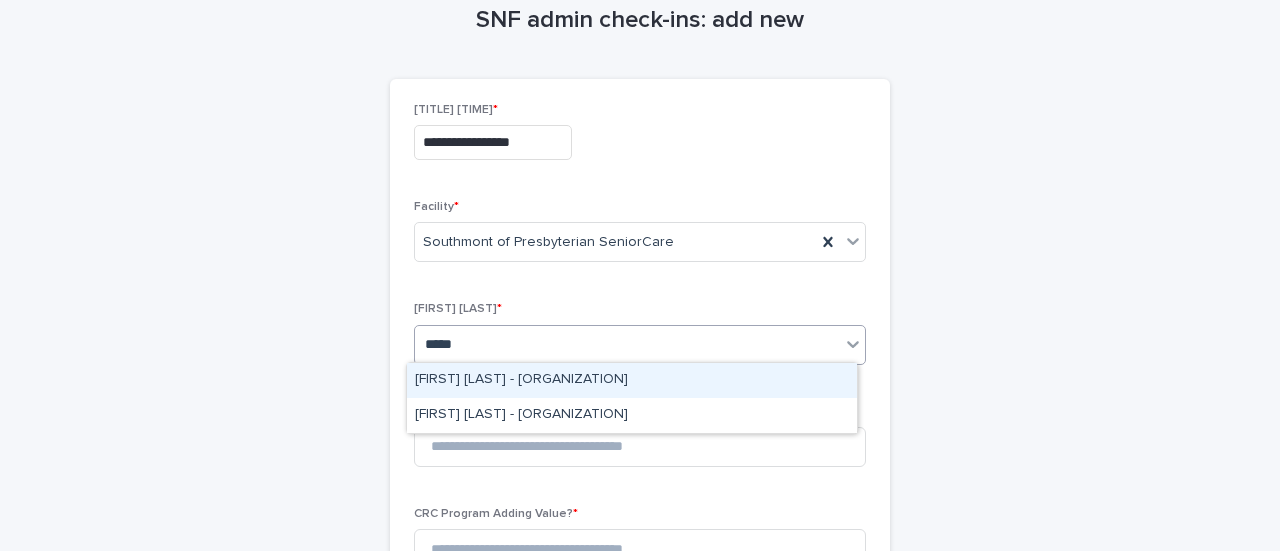 click on "[FIRST] [LAST] - [ORGANIZATION]" at bounding box center (632, 380) 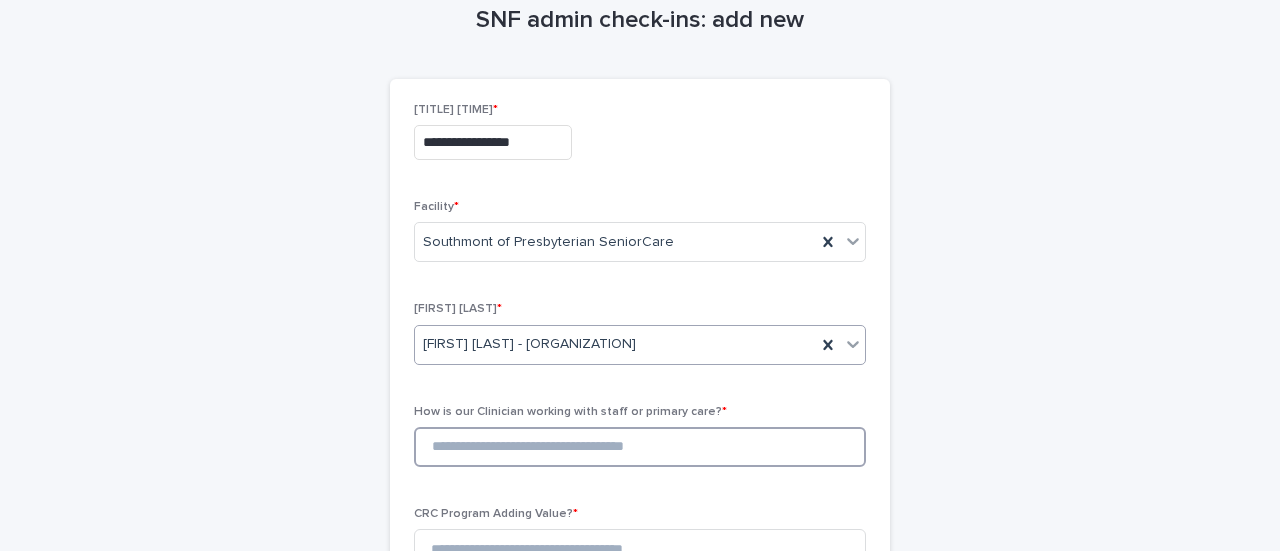 click at bounding box center (640, 447) 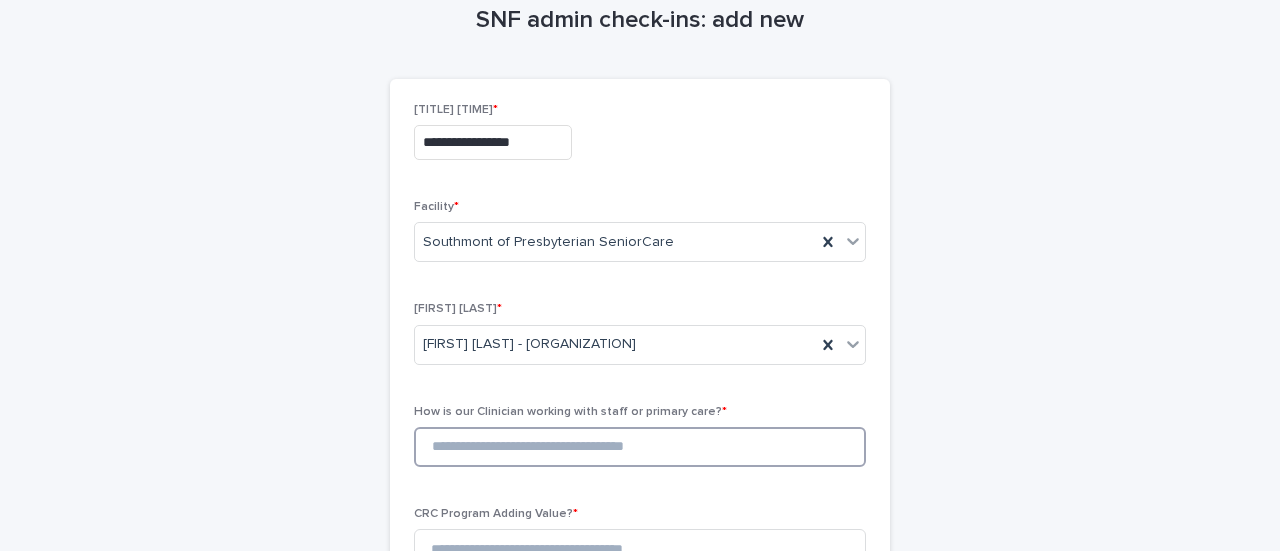 scroll, scrollTop: 200, scrollLeft: 0, axis: vertical 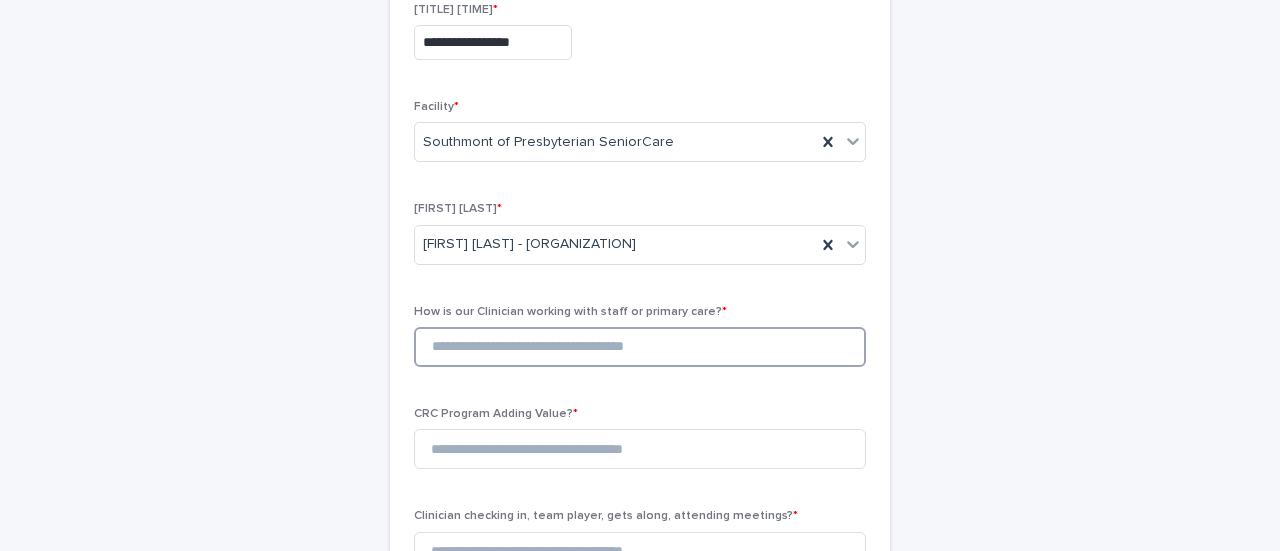 click at bounding box center (640, 347) 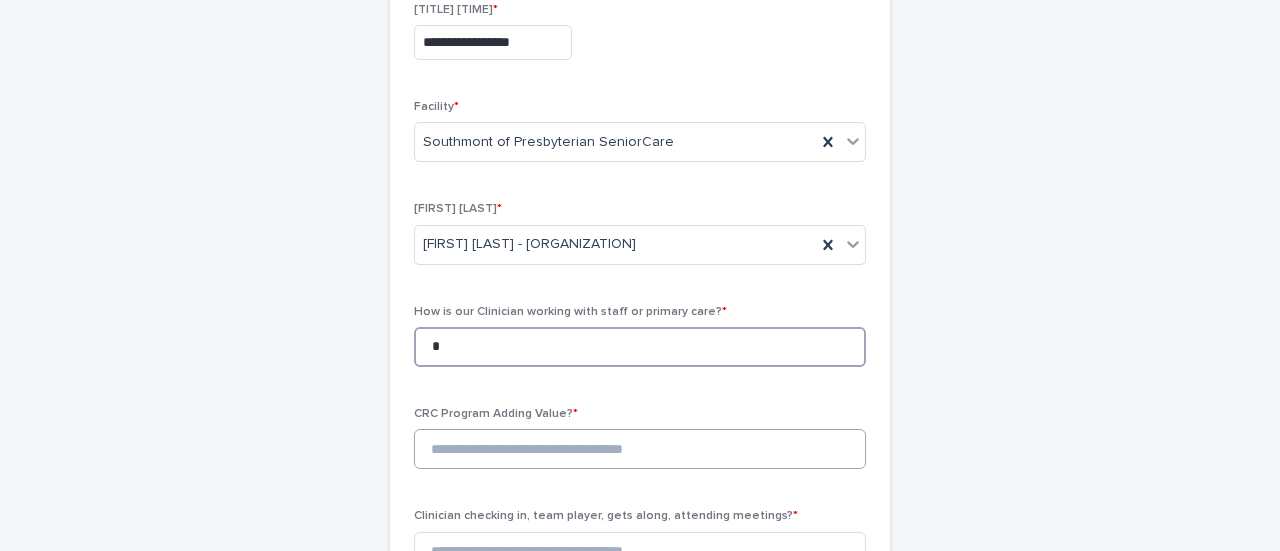 type on "*" 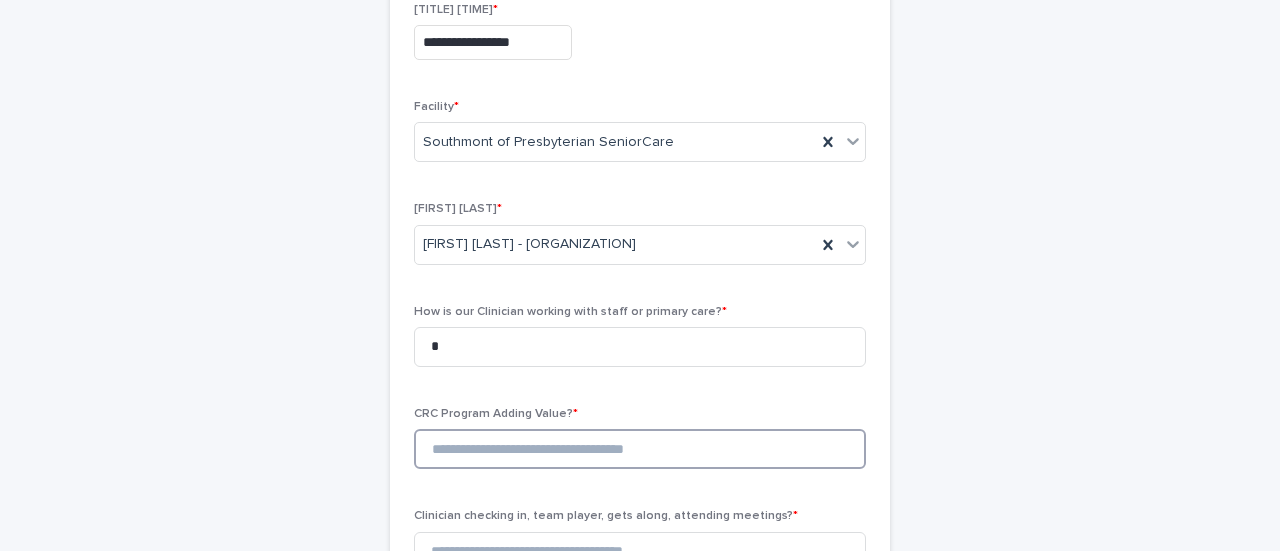 click at bounding box center [640, 449] 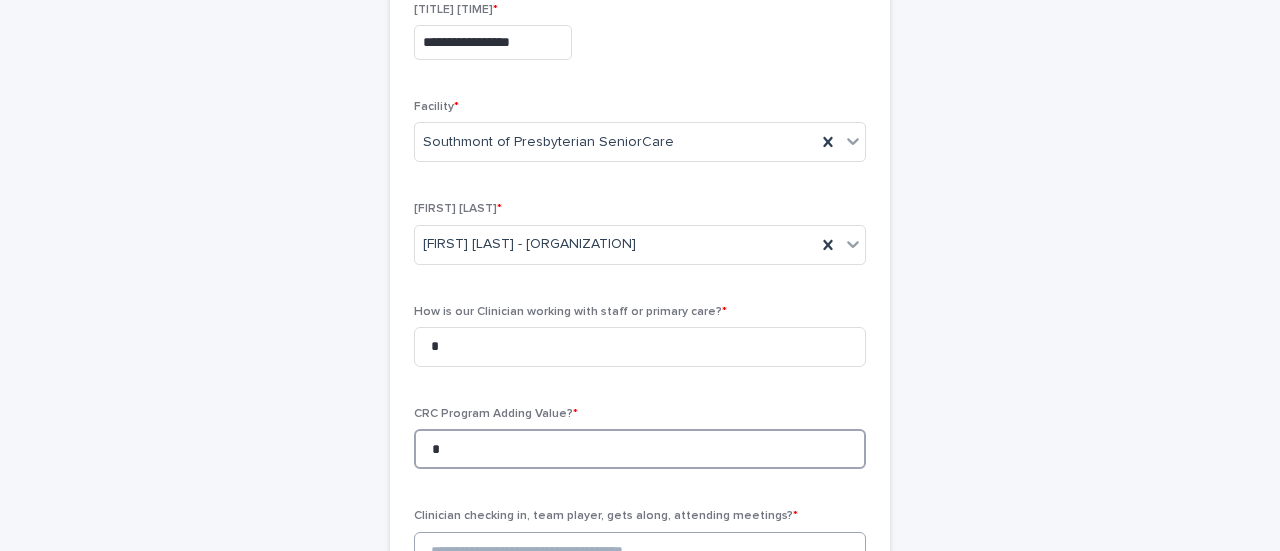scroll, scrollTop: 400, scrollLeft: 0, axis: vertical 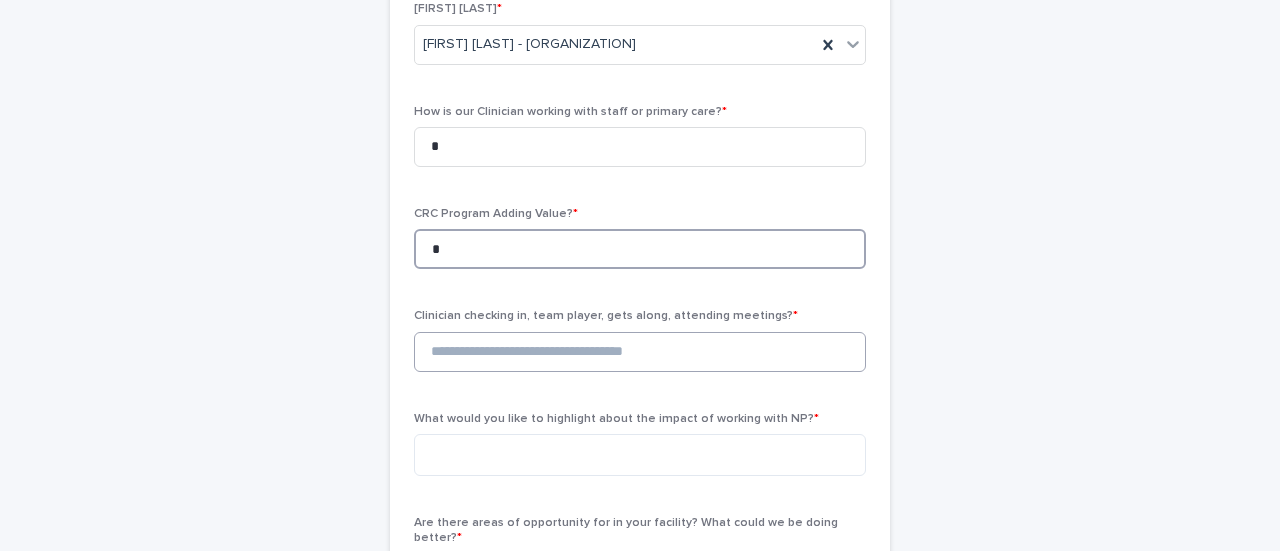 type on "*" 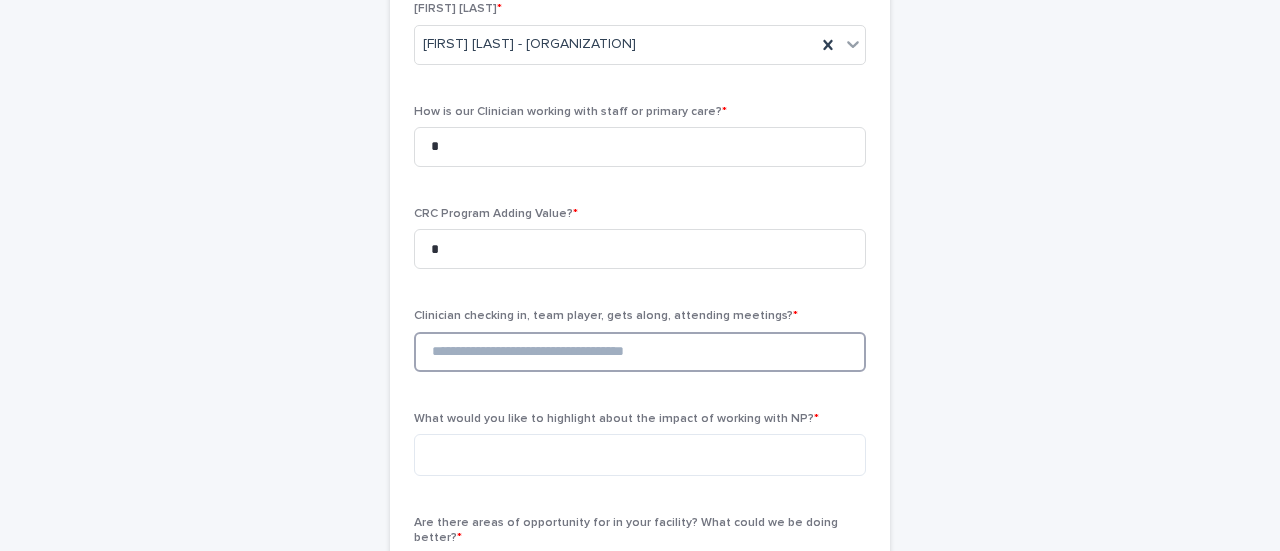 click at bounding box center (640, 352) 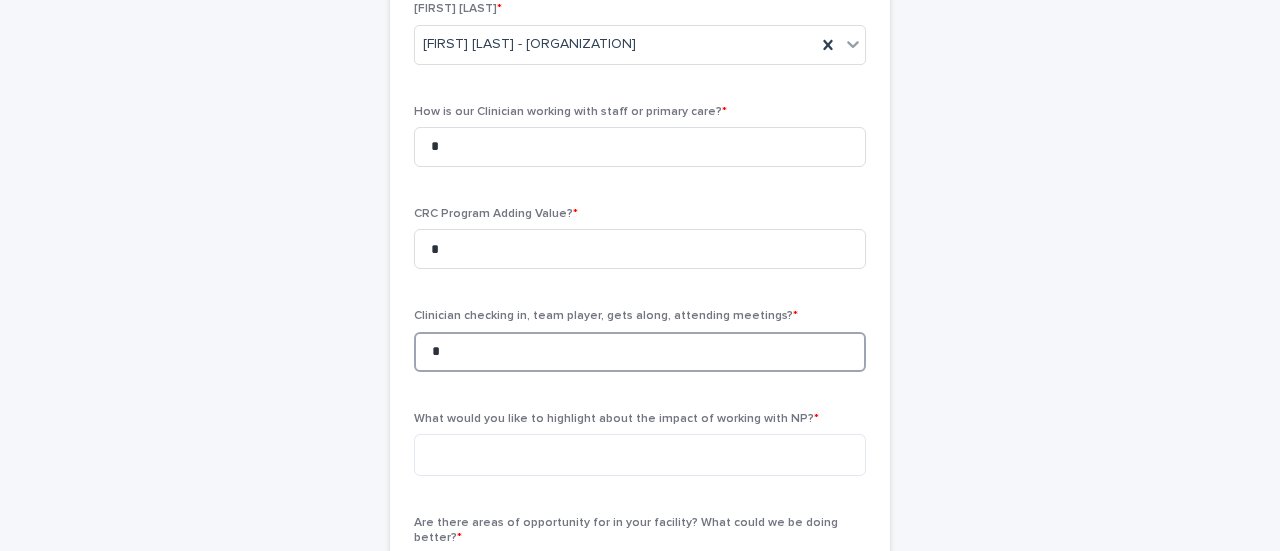 scroll, scrollTop: 500, scrollLeft: 0, axis: vertical 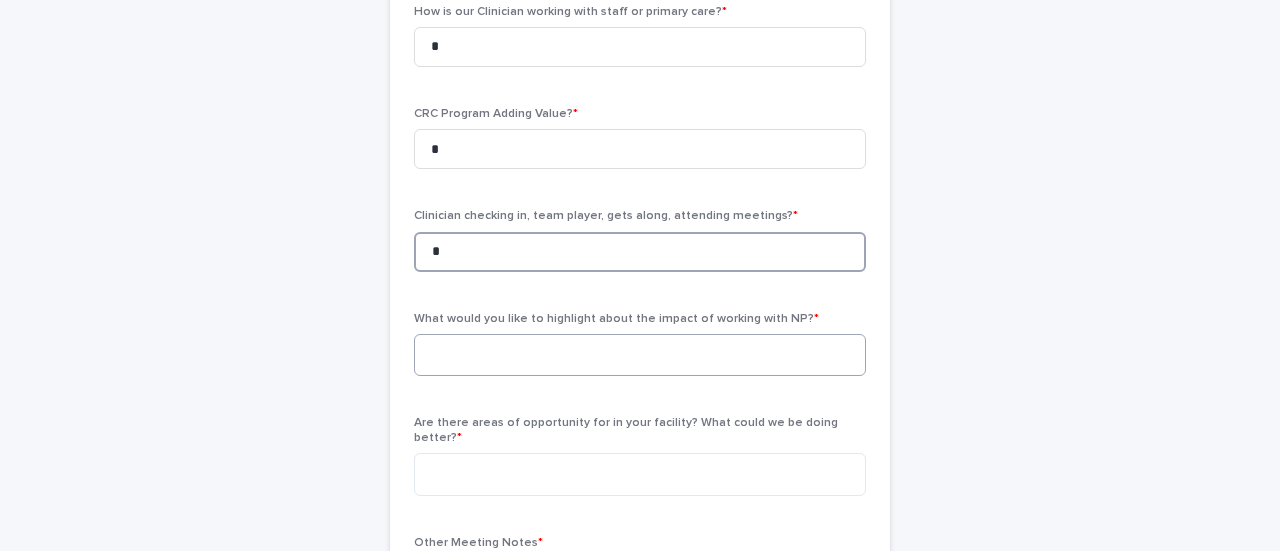 type on "*" 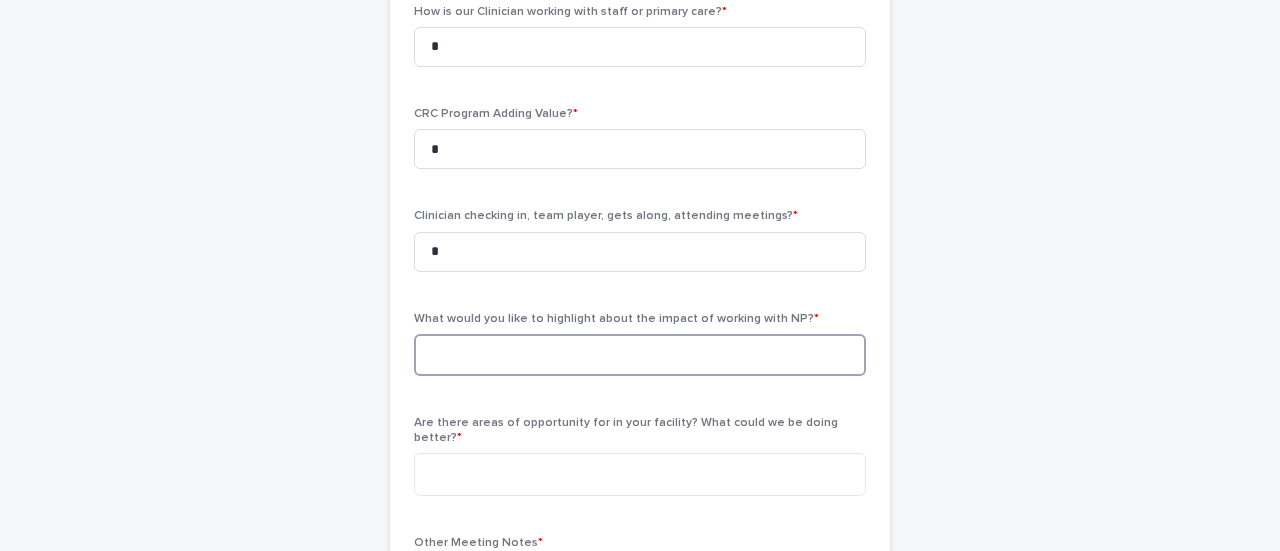 click at bounding box center (640, 355) 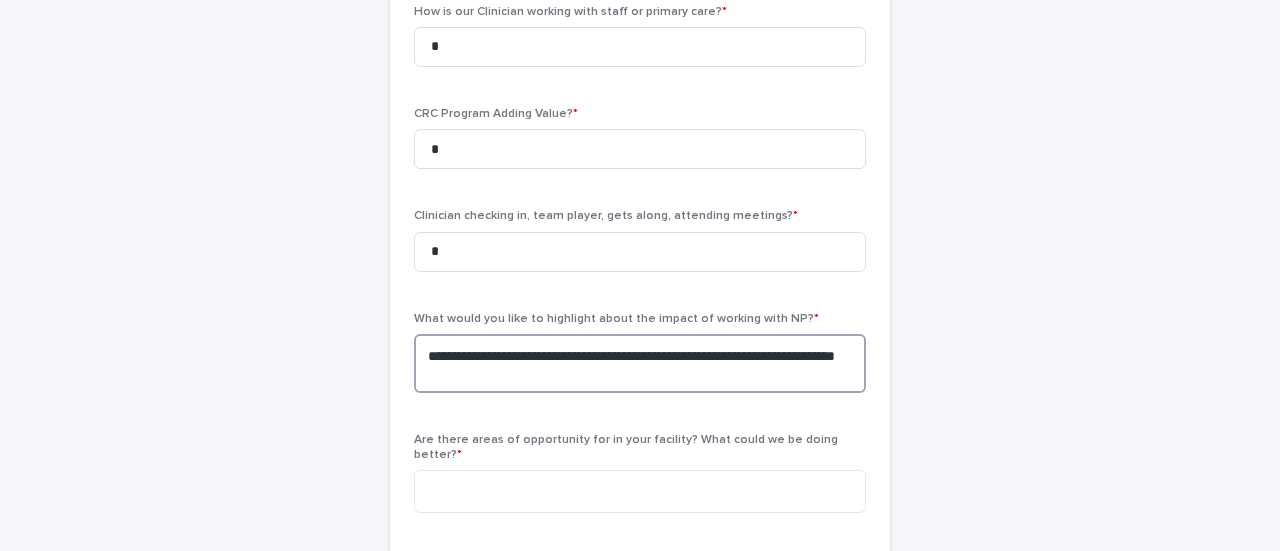 click on "**********" at bounding box center [640, 363] 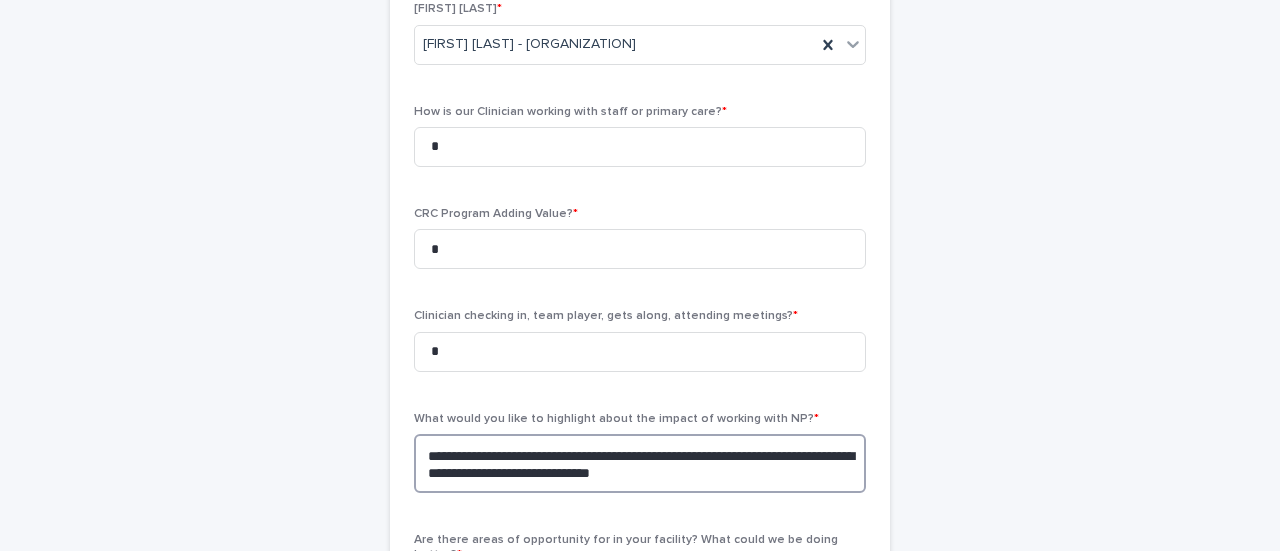 scroll, scrollTop: 600, scrollLeft: 0, axis: vertical 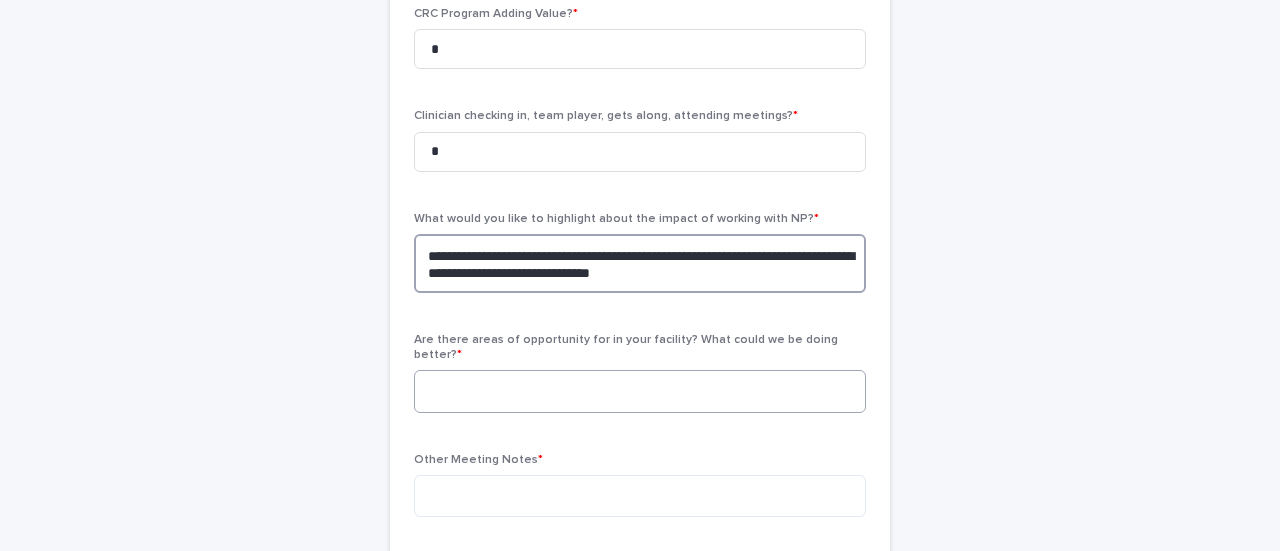 type on "**********" 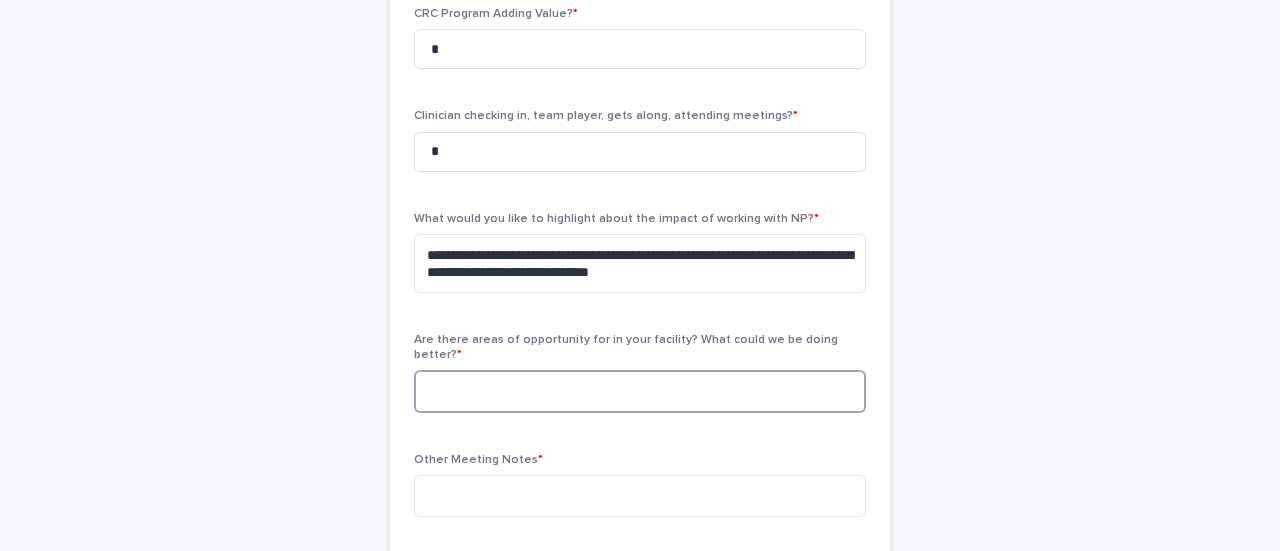 click at bounding box center (640, 391) 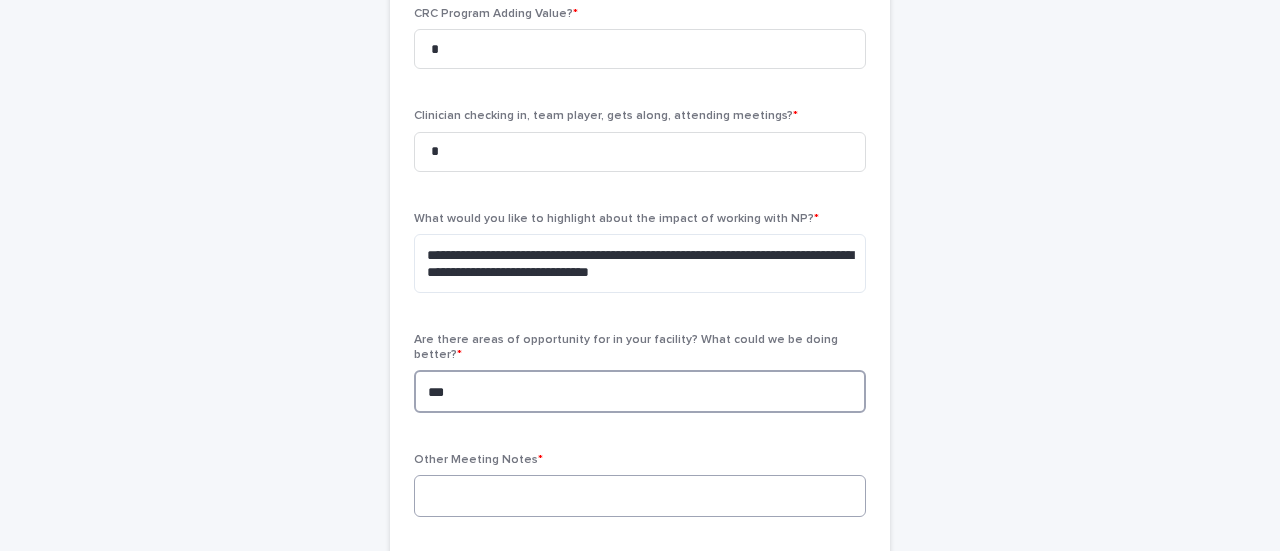 type on "***" 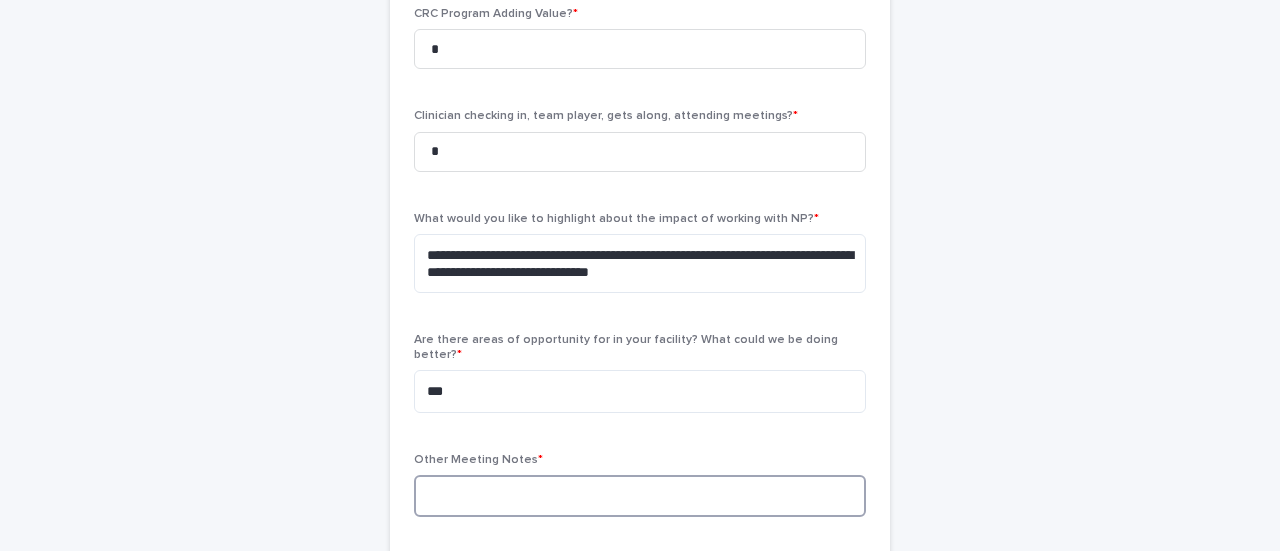 click at bounding box center (640, 496) 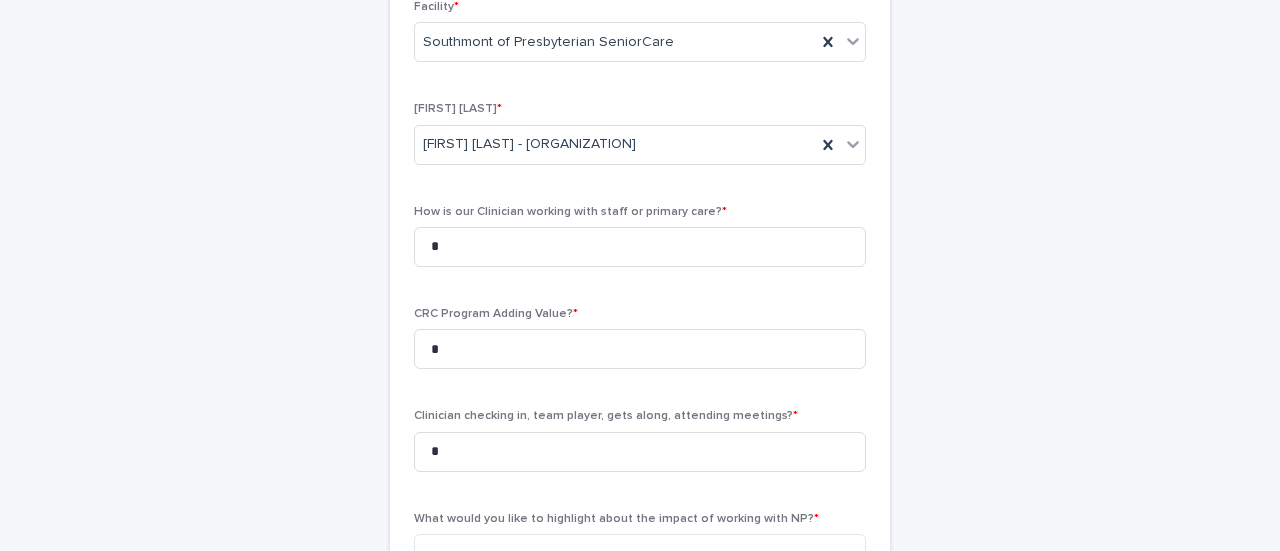 scroll, scrollTop: 700, scrollLeft: 0, axis: vertical 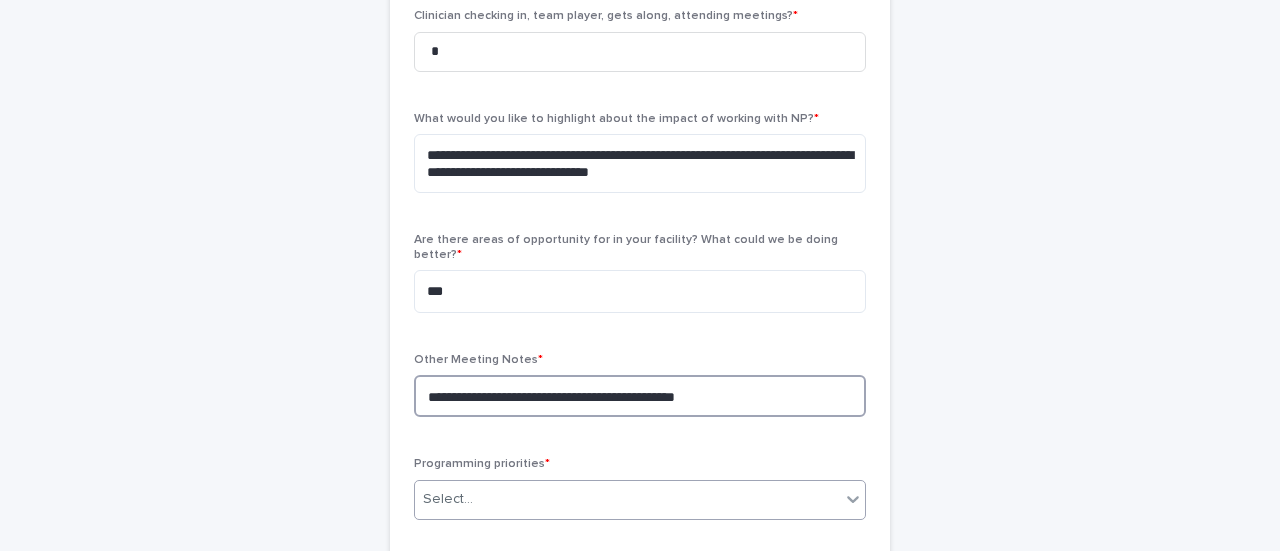 type on "**********" 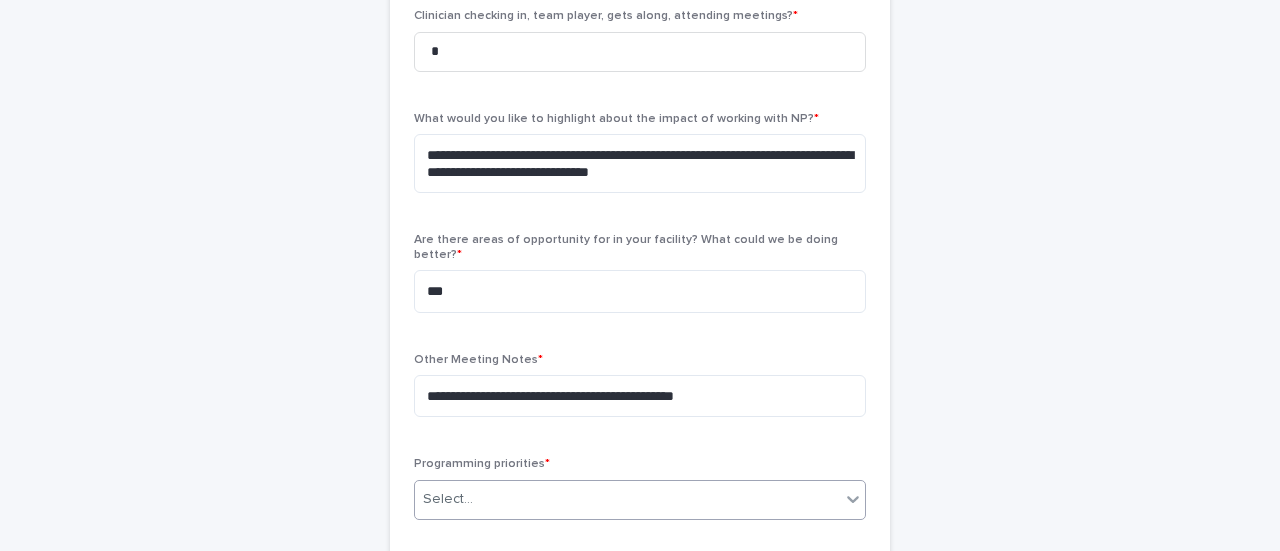 click on "Select..." at bounding box center (627, 499) 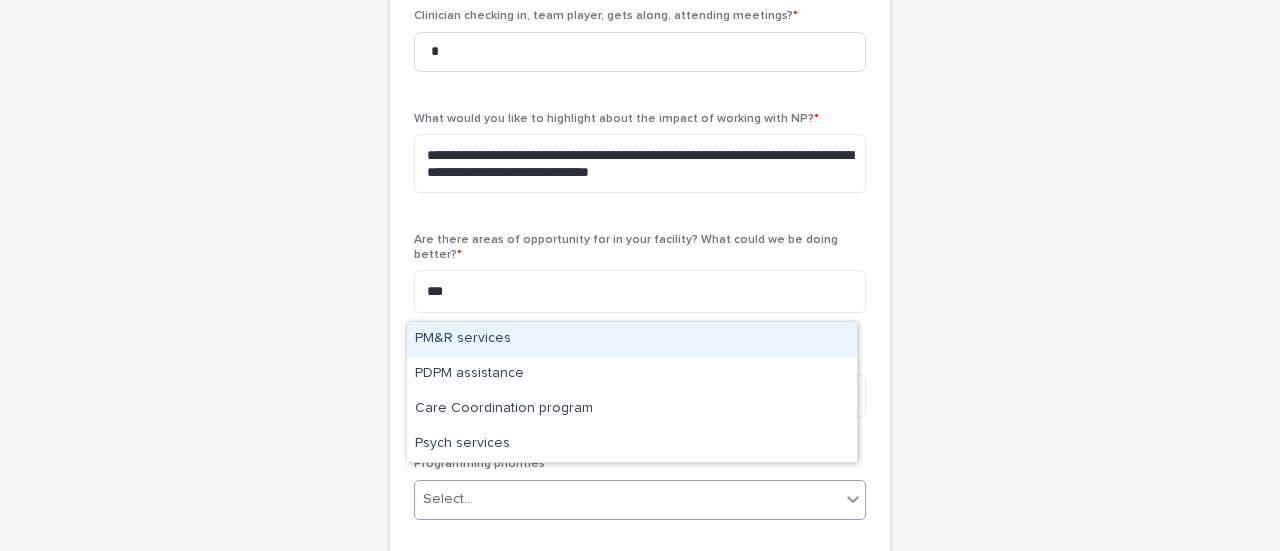 click on "PM&R services" at bounding box center (632, 339) 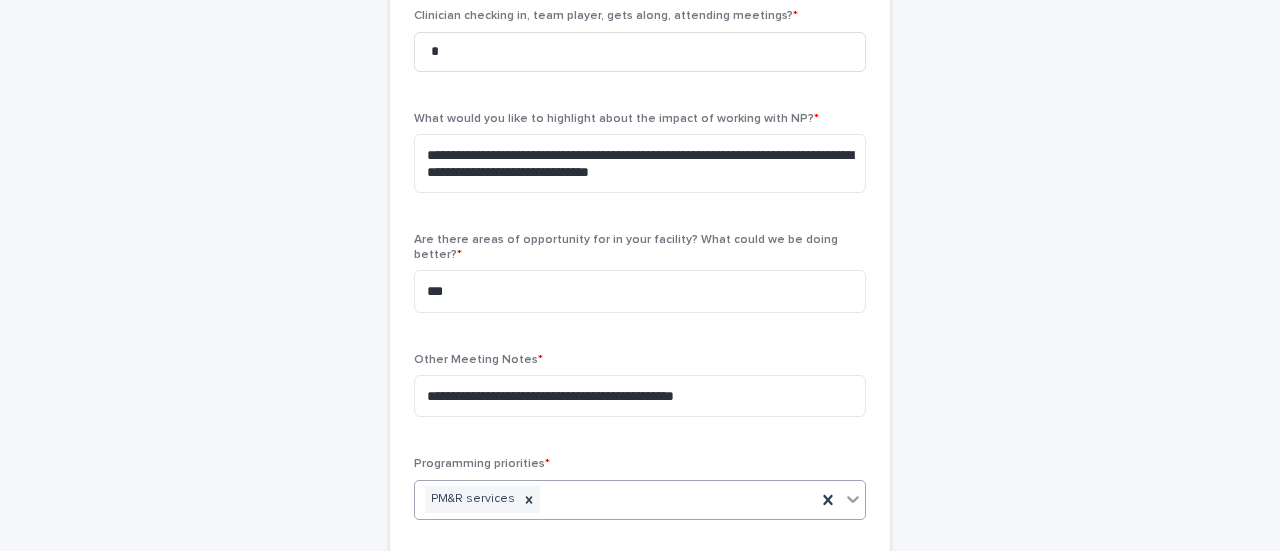 scroll, scrollTop: 900, scrollLeft: 0, axis: vertical 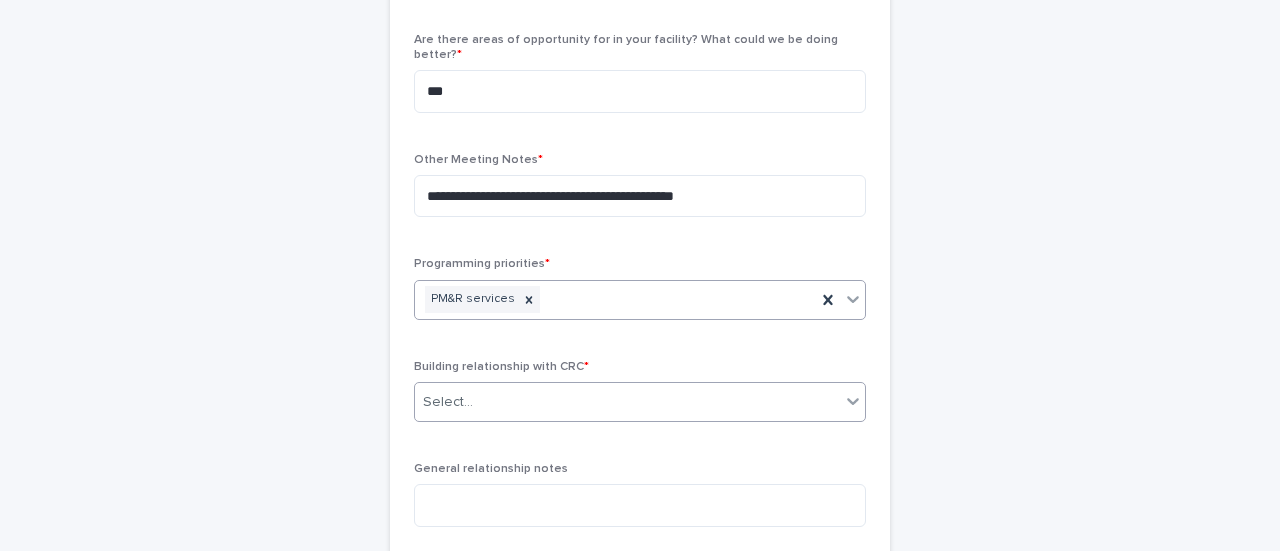 click on "Select..." at bounding box center [640, 402] 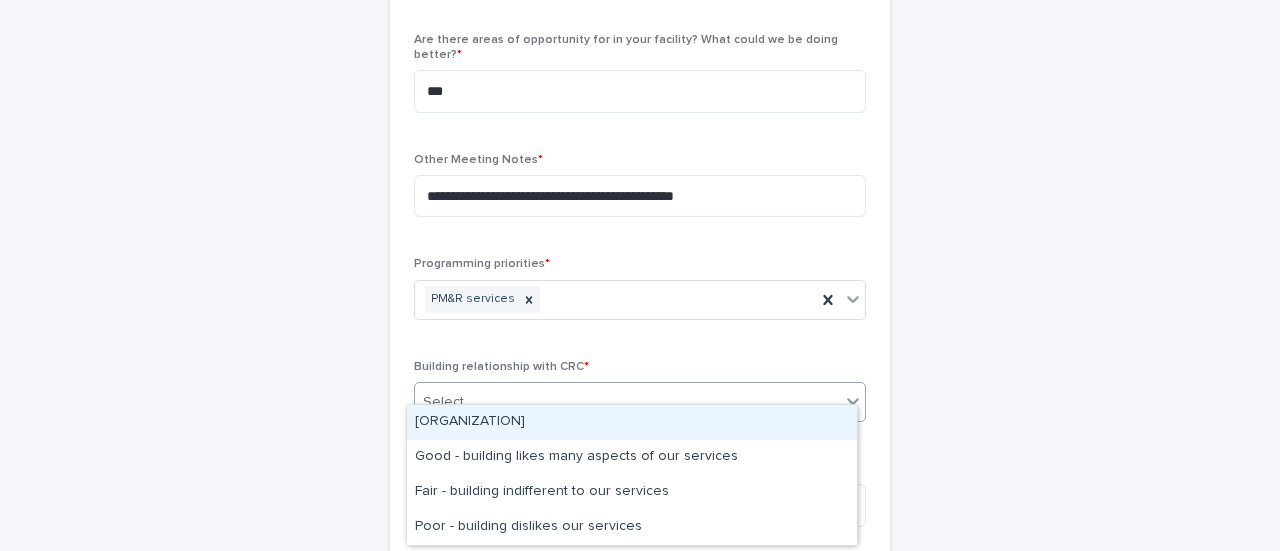 click on "[ORGANIZATION]" at bounding box center [632, 422] 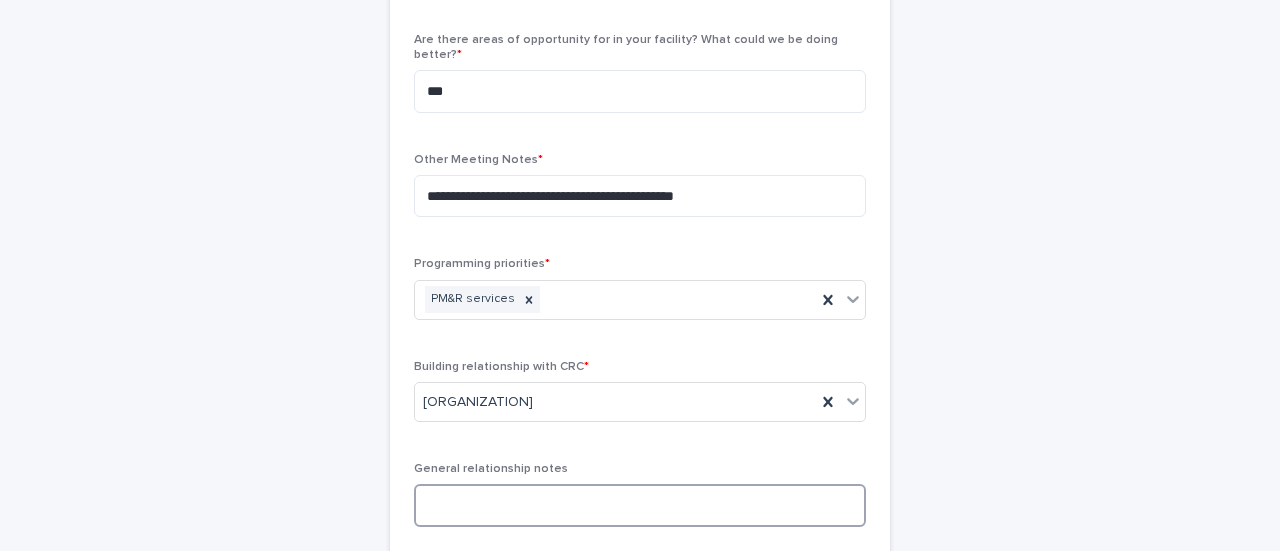 click at bounding box center (640, 505) 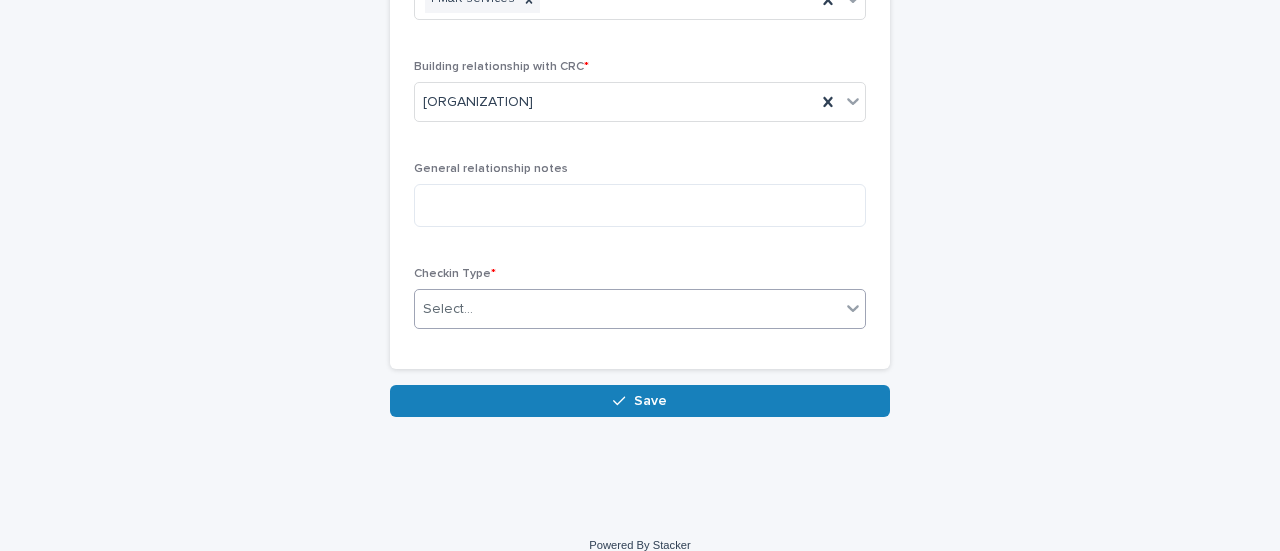 click on "Select..." at bounding box center [627, 309] 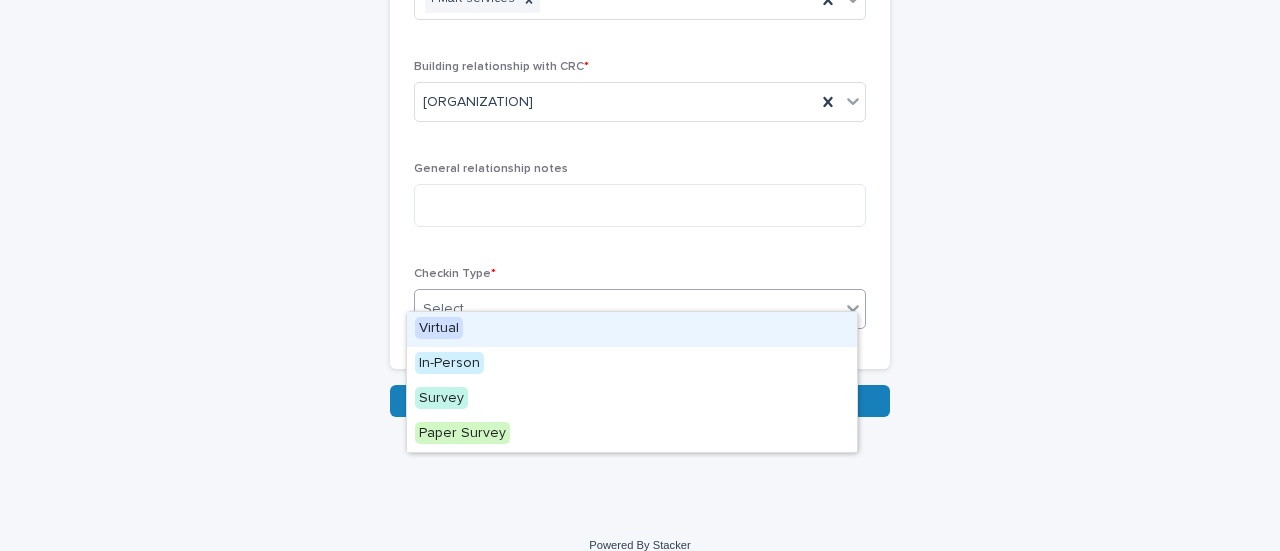 click on "Virtual" at bounding box center [439, 328] 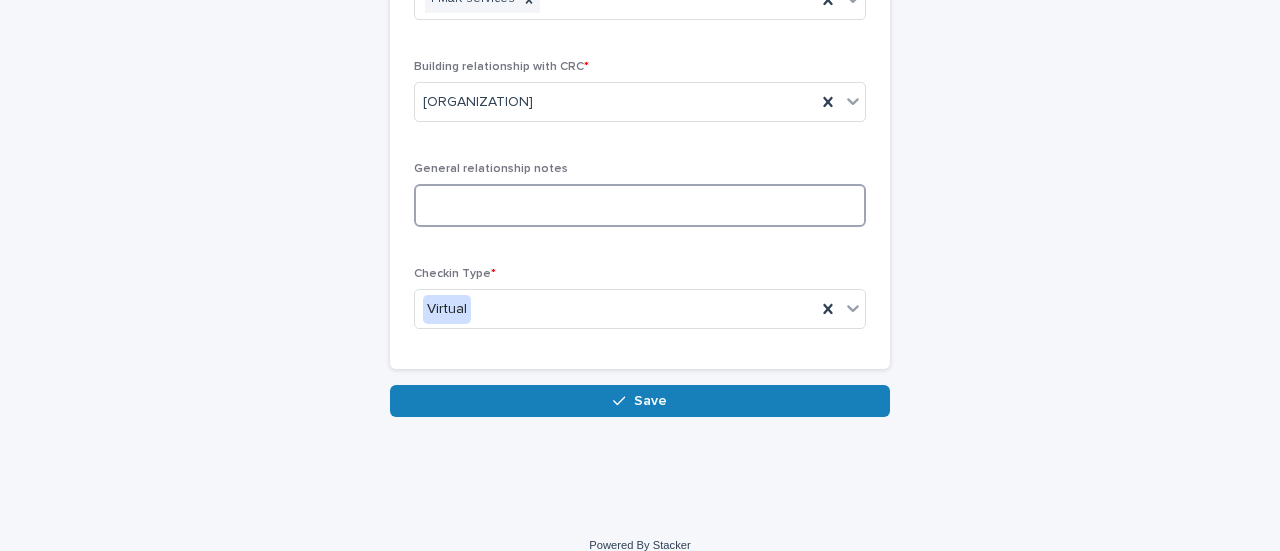 click at bounding box center (640, 205) 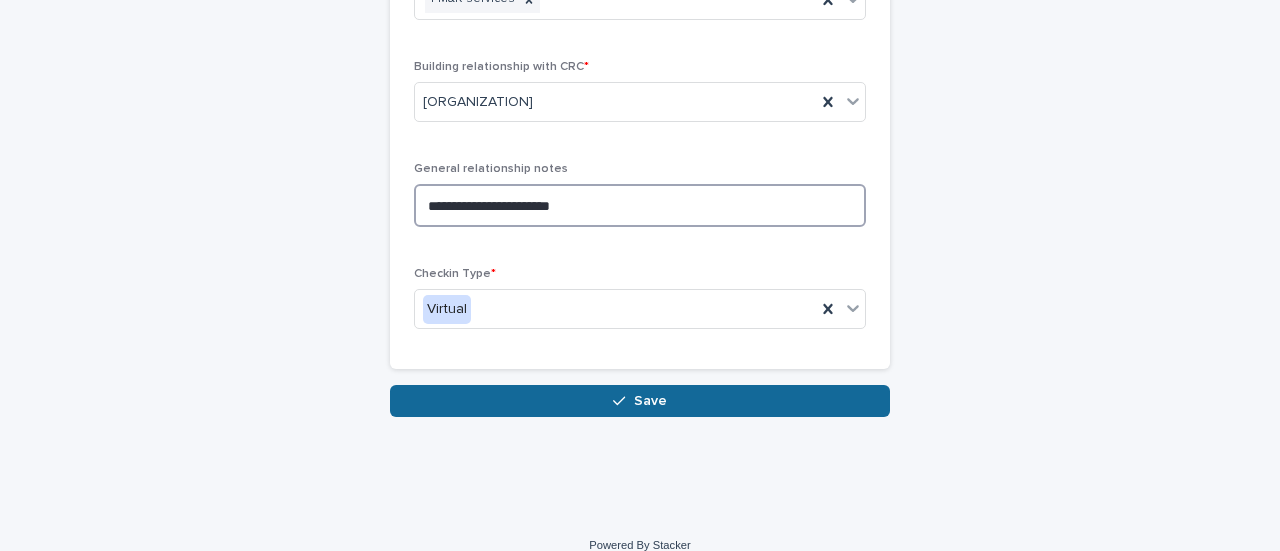 type on "**********" 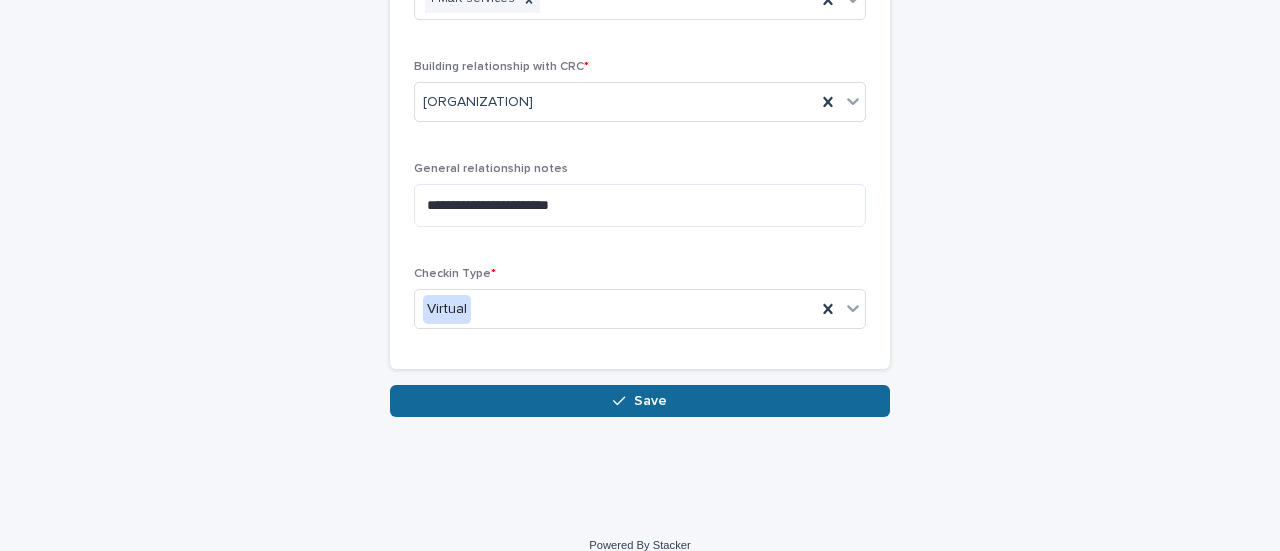 click on "Save" at bounding box center (640, 401) 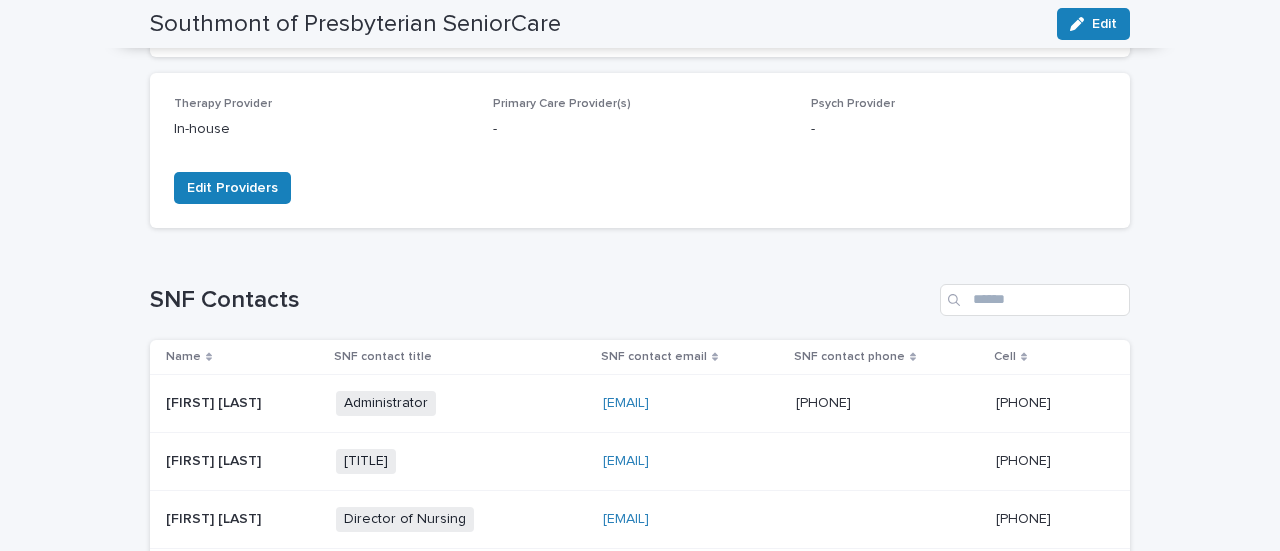 scroll, scrollTop: 0, scrollLeft: 0, axis: both 